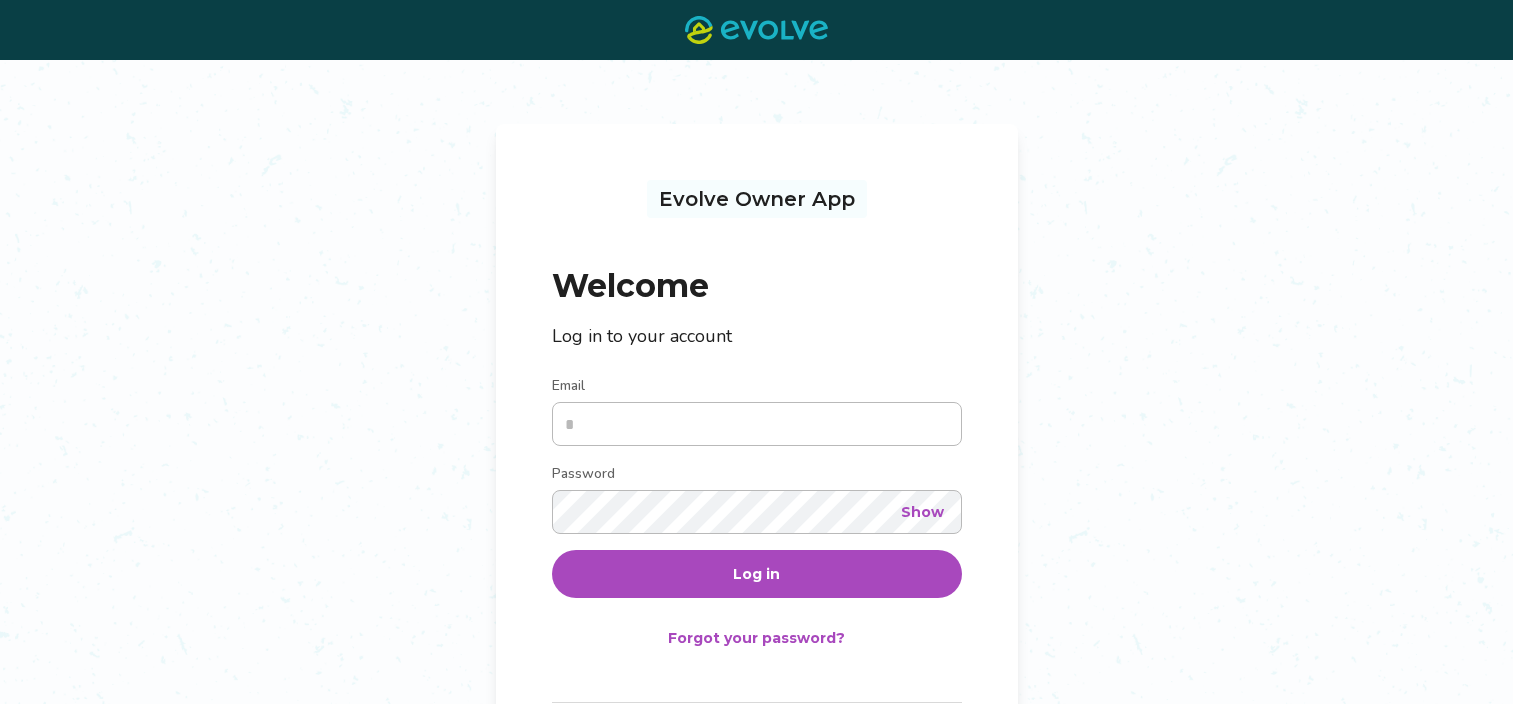 scroll, scrollTop: 0, scrollLeft: 0, axis: both 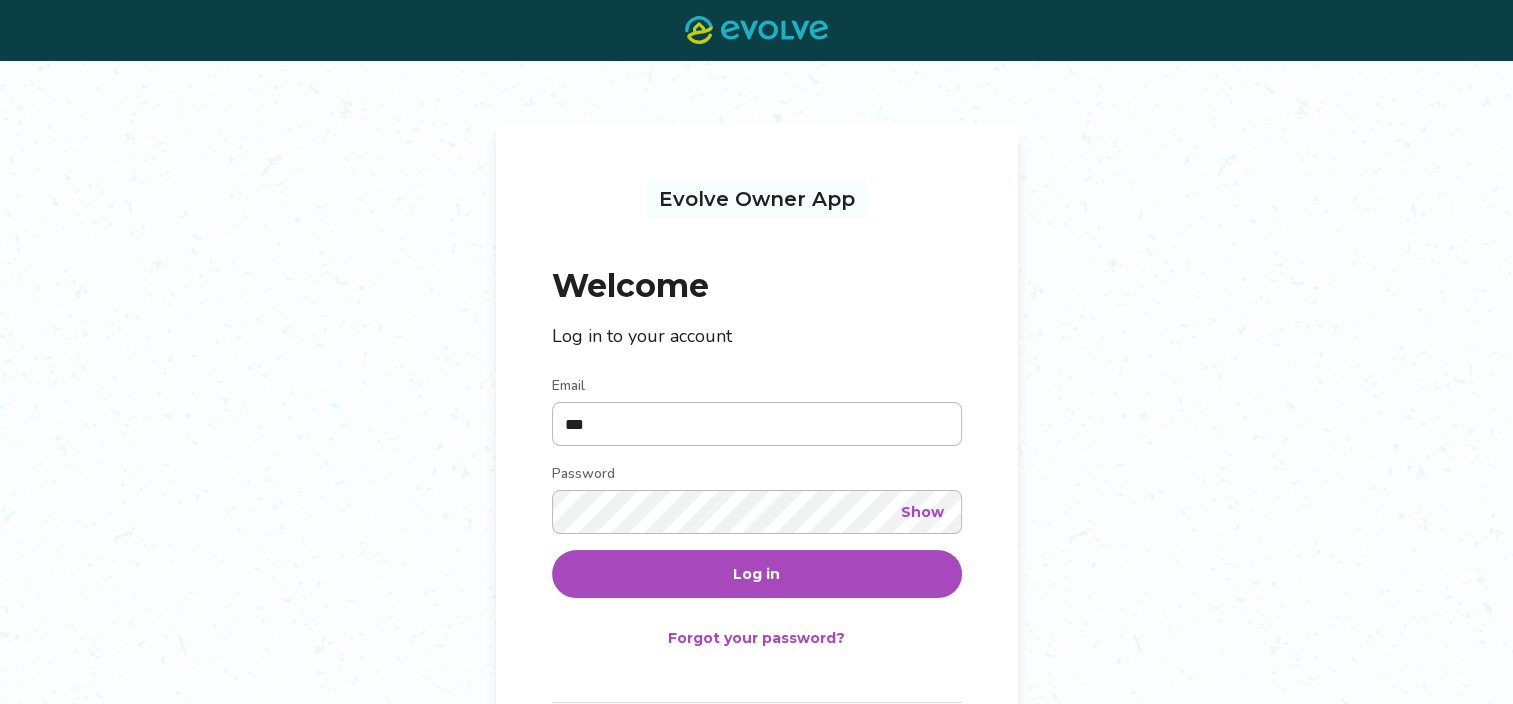 type on "**********" 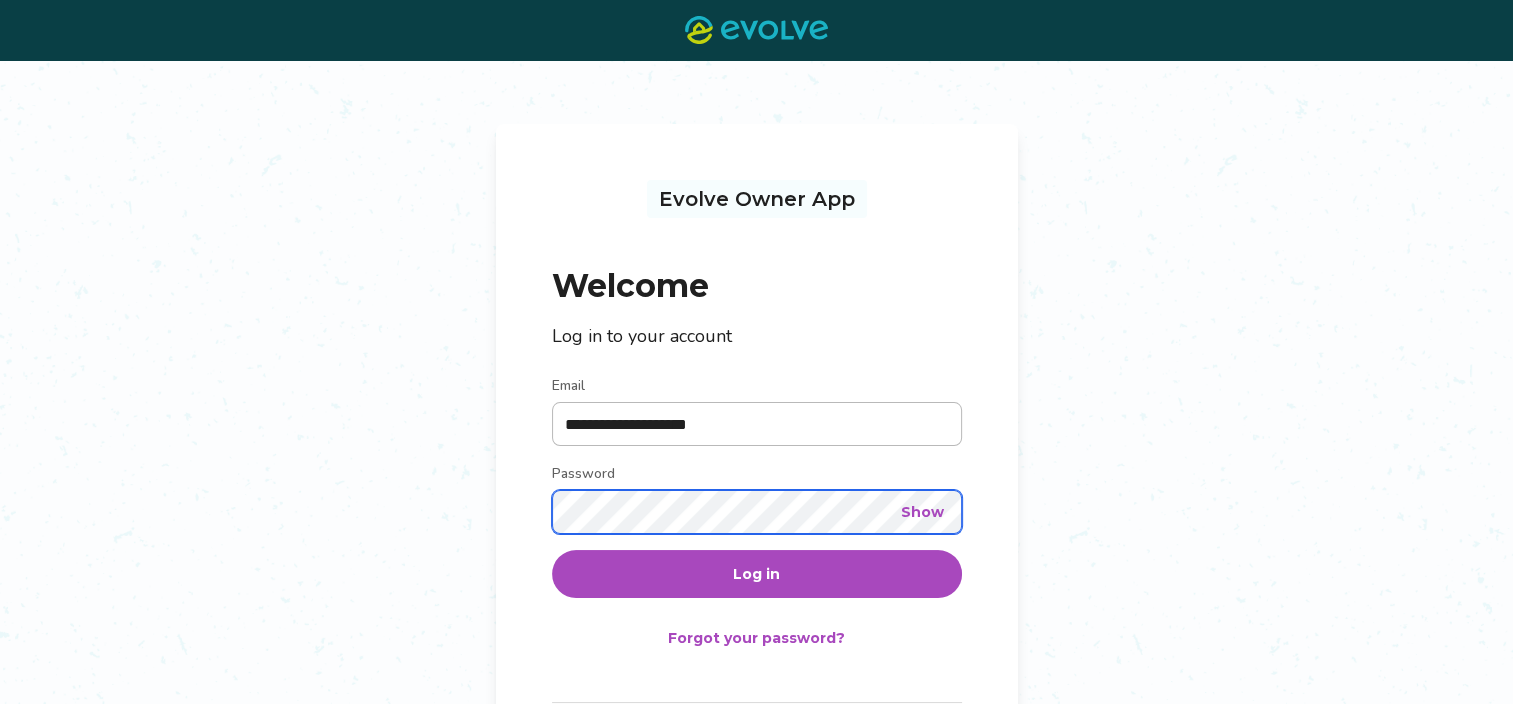 click on "Log in" at bounding box center [757, 574] 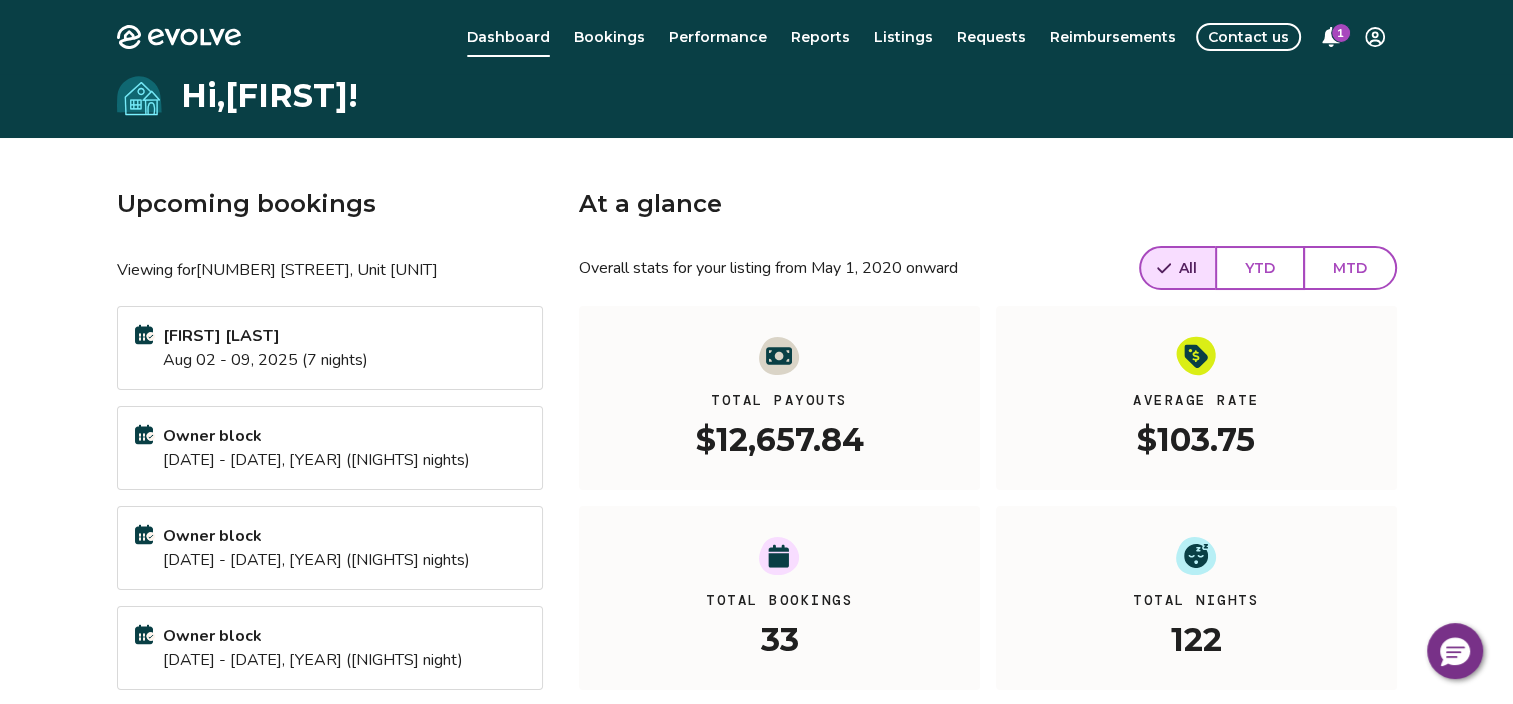 click on "[DATE] - [DATE], [YEAR] ([NIGHTS] nights)" at bounding box center (316, 560) 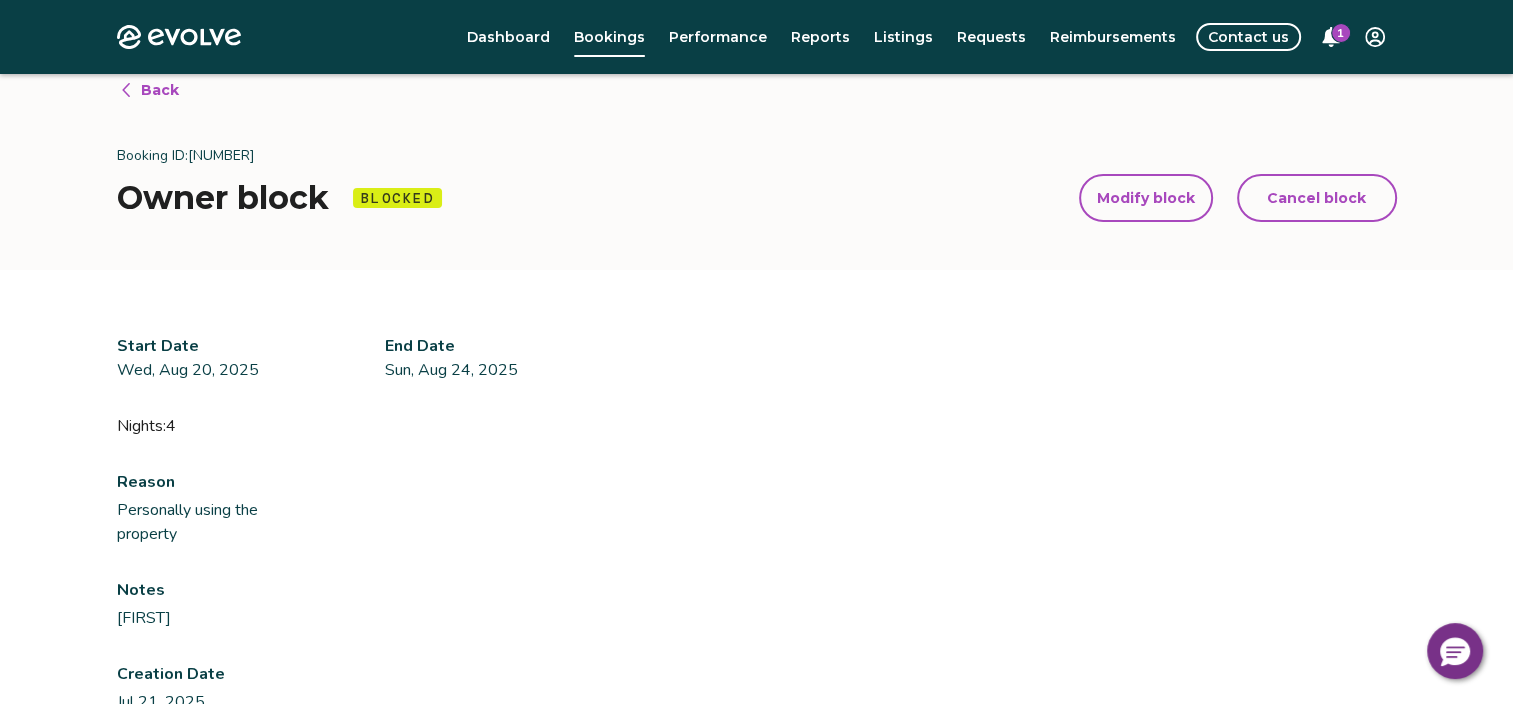 scroll, scrollTop: 0, scrollLeft: 0, axis: both 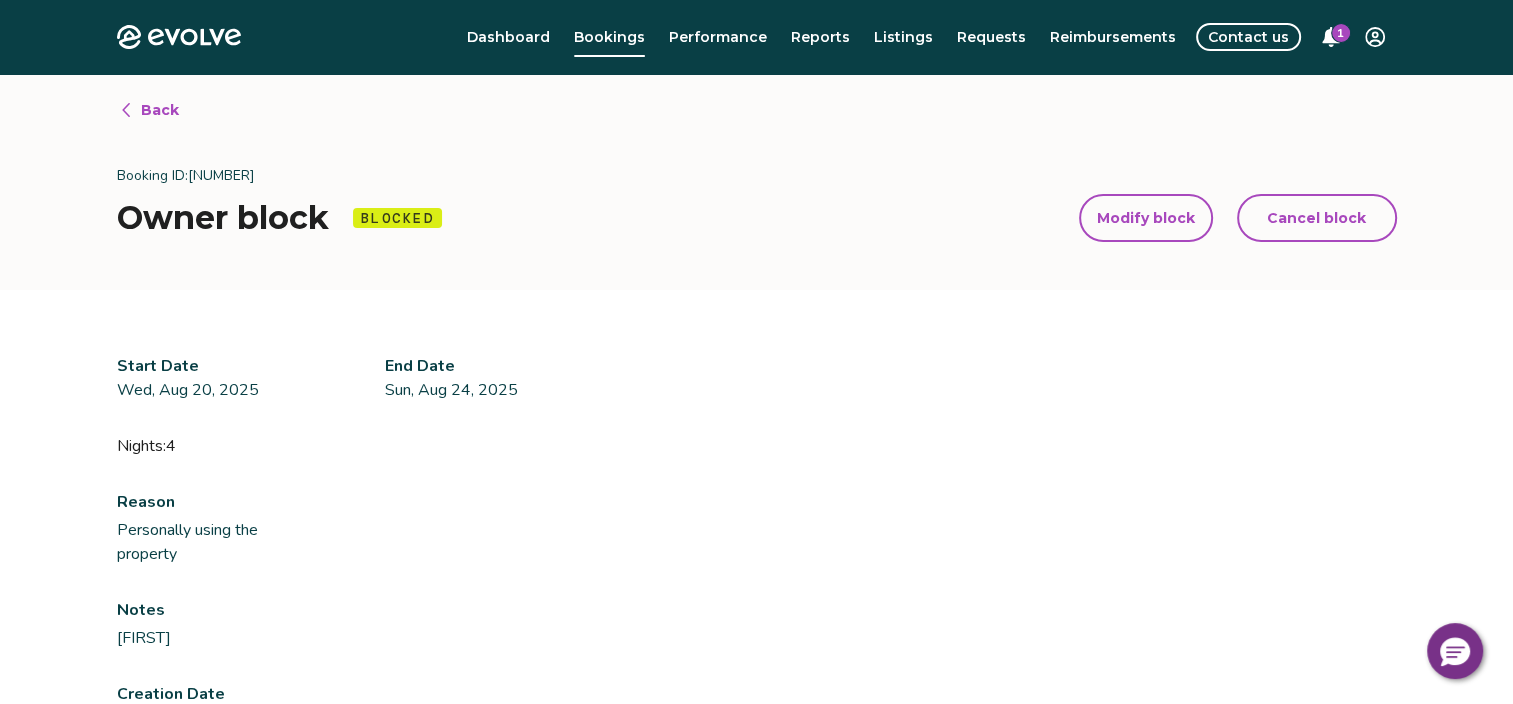 click on "Back" at bounding box center (160, 110) 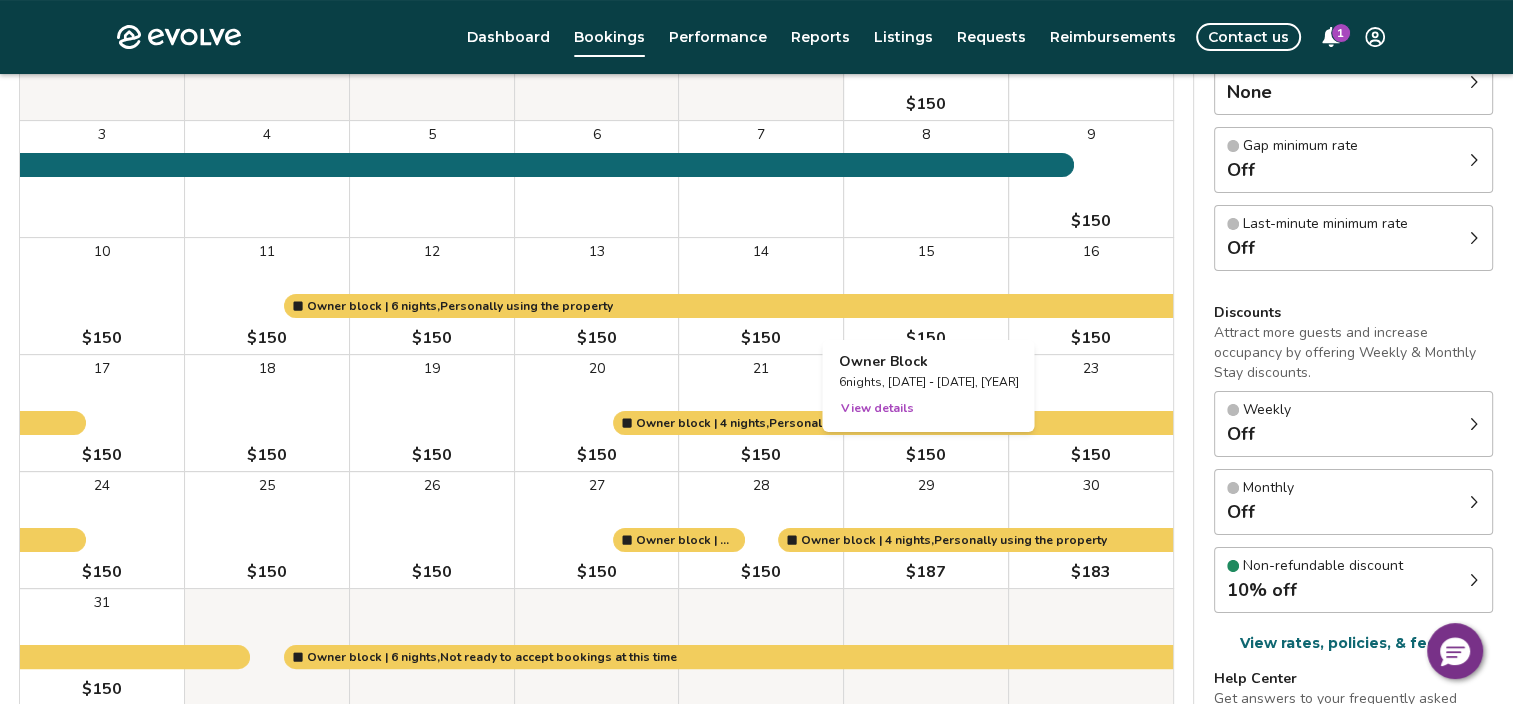 scroll, scrollTop: 300, scrollLeft: 0, axis: vertical 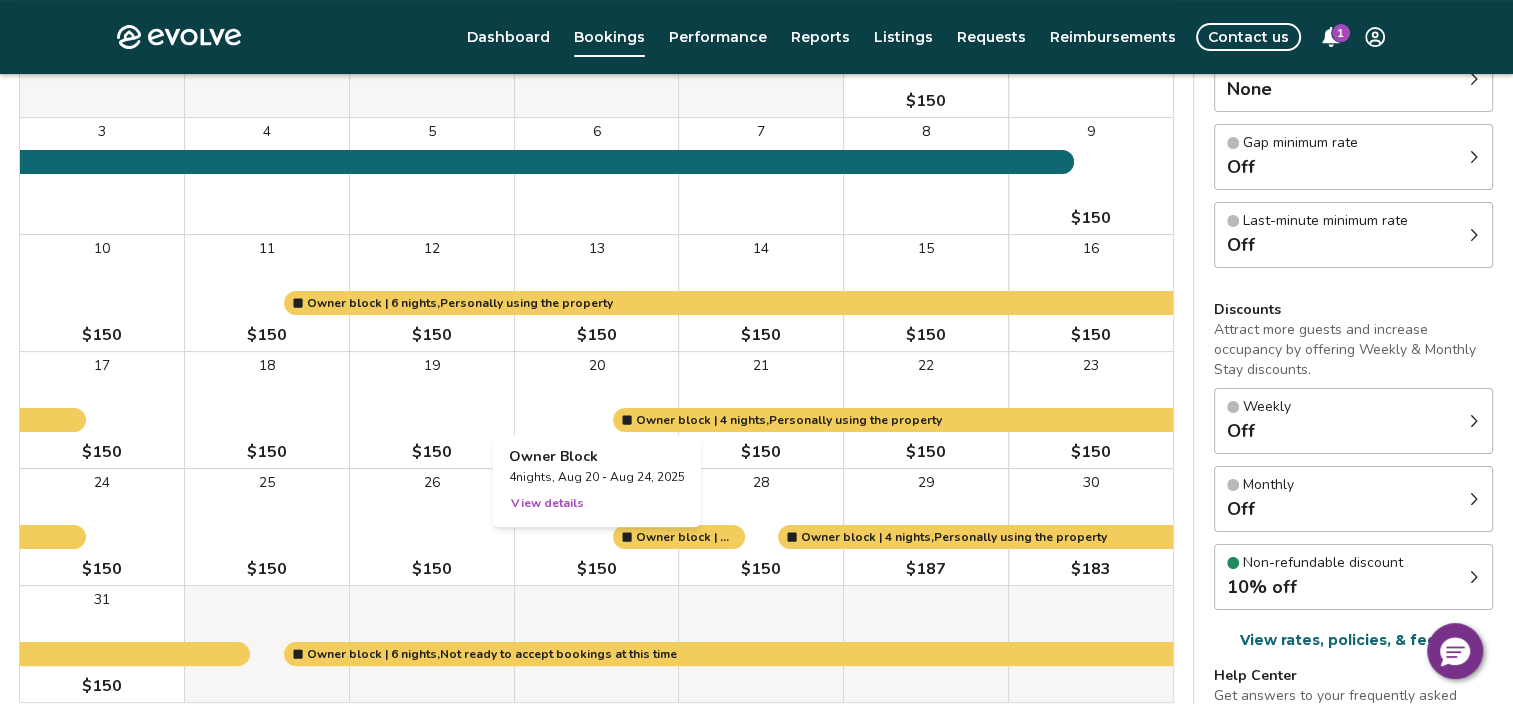 click on "View details" at bounding box center (547, 503) 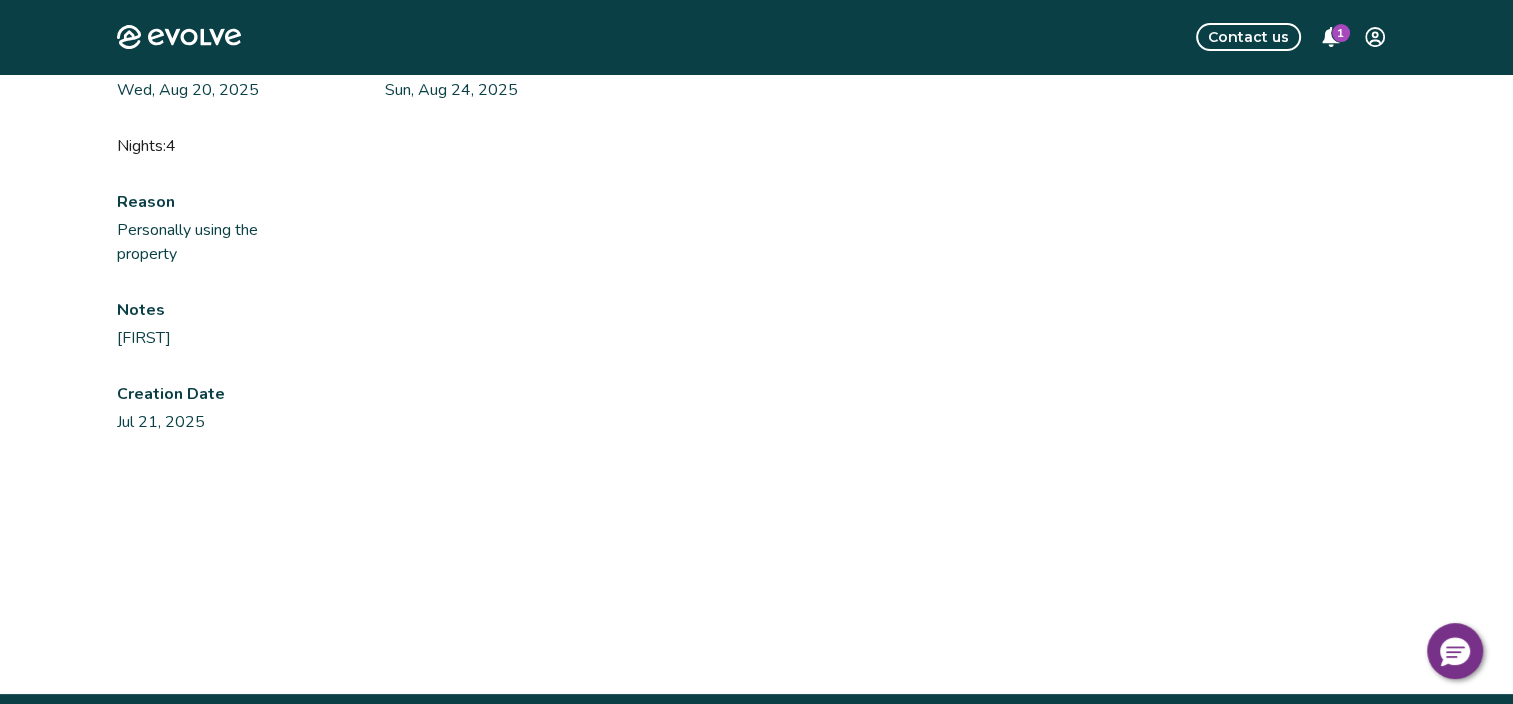 scroll, scrollTop: 0, scrollLeft: 0, axis: both 